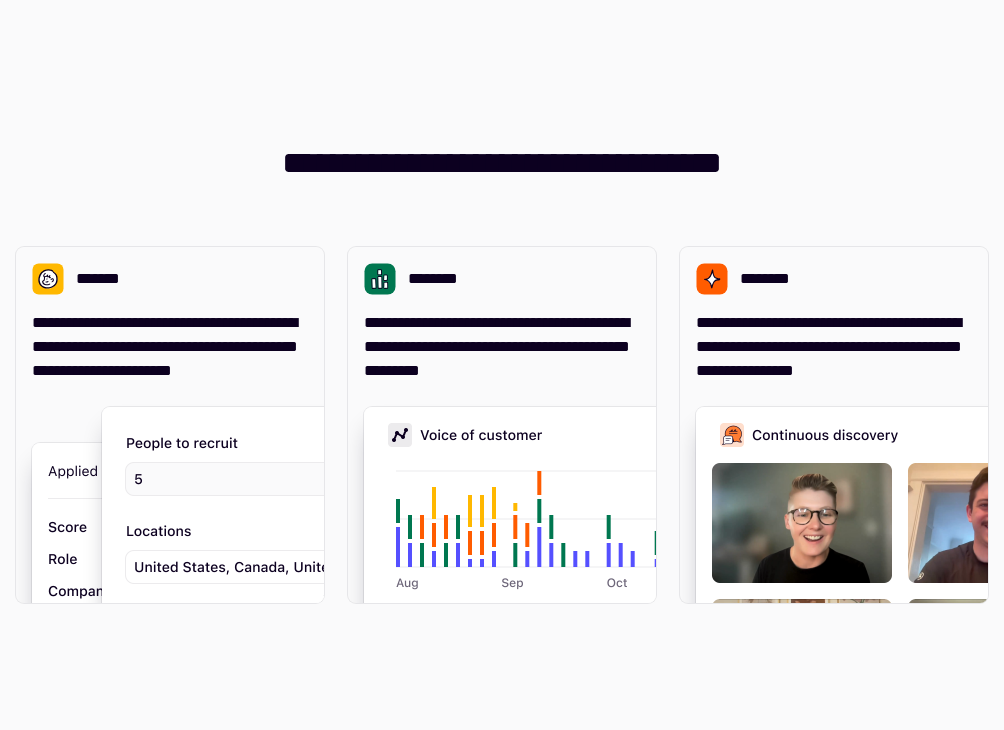 scroll, scrollTop: 0, scrollLeft: 0, axis: both 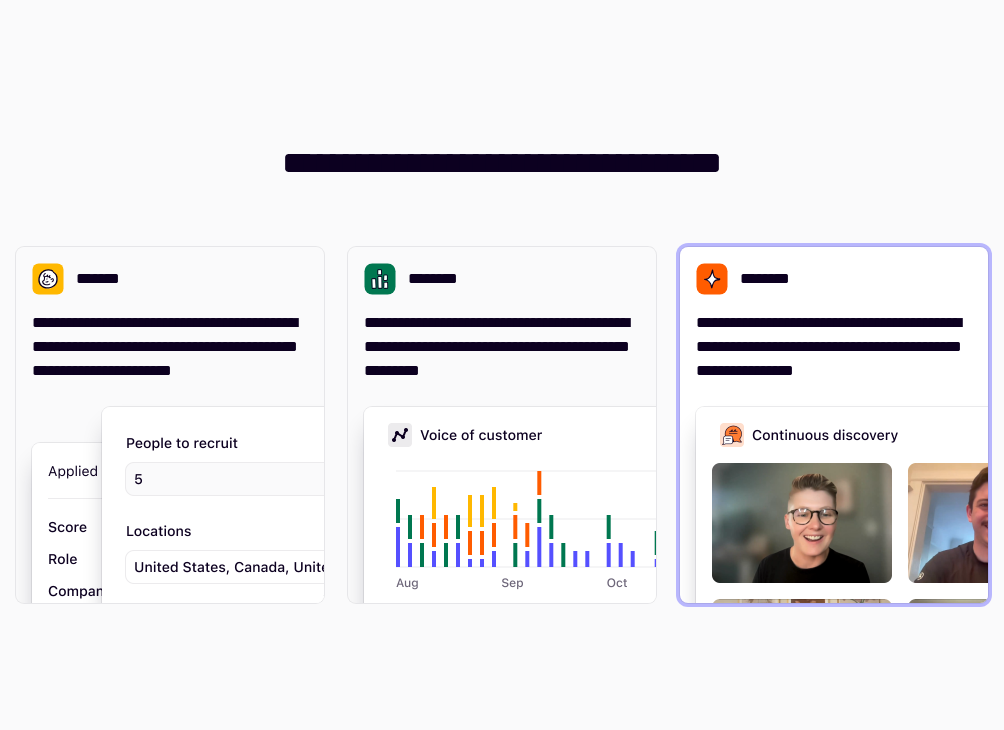 click on "**********" at bounding box center [834, 347] 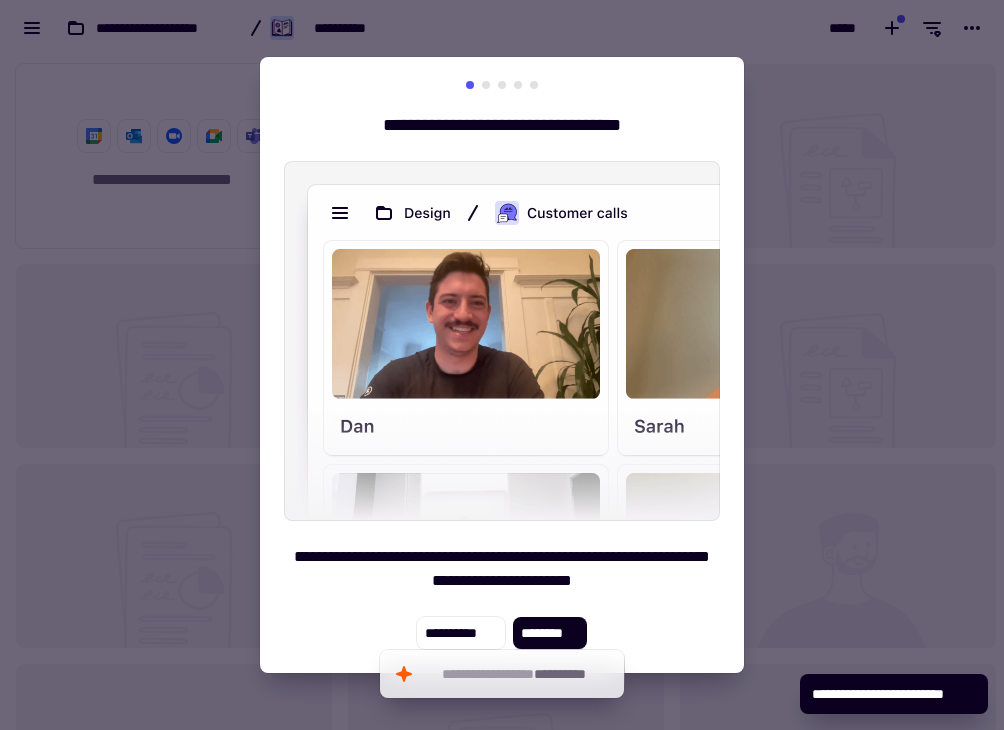 scroll, scrollTop: 18, scrollLeft: 17, axis: both 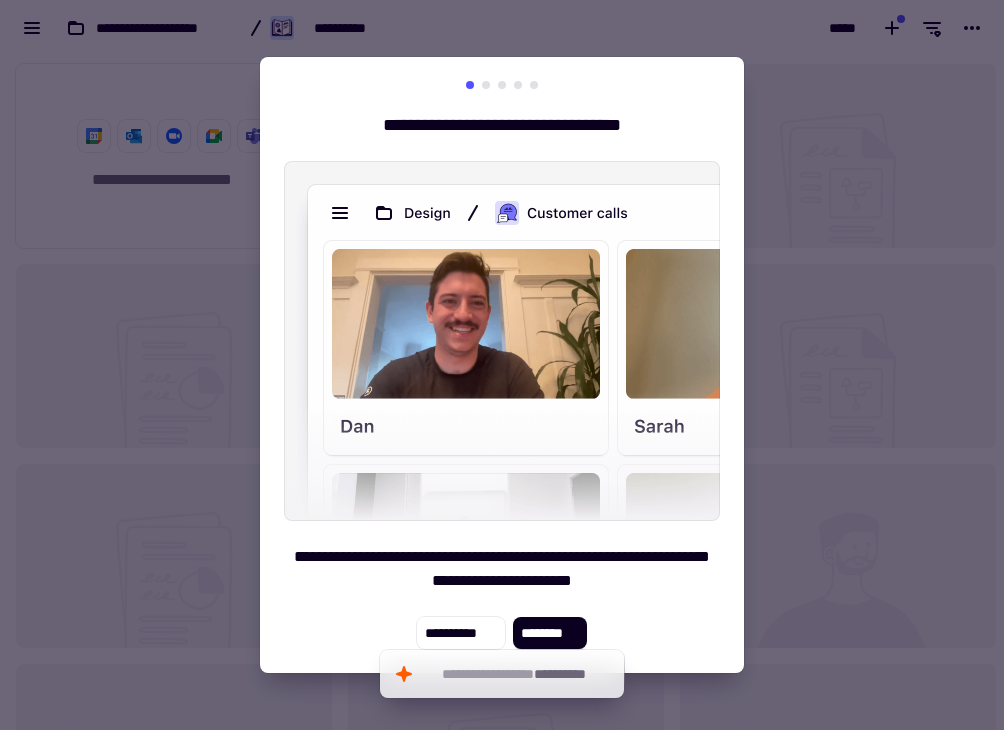 click at bounding box center [502, 365] 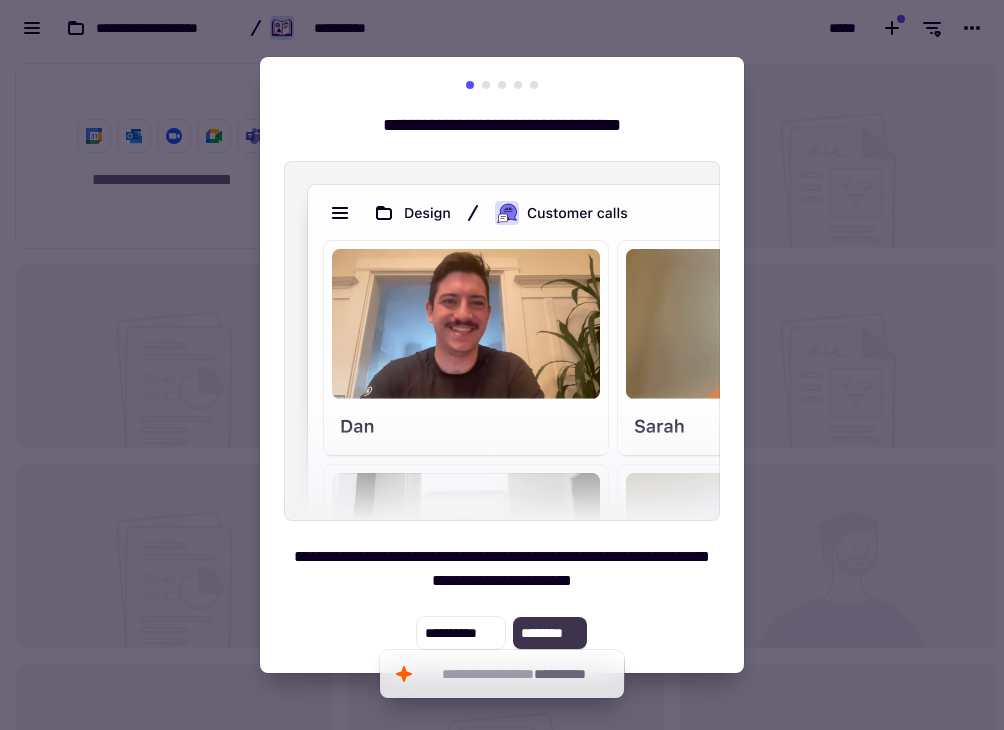click on "********" 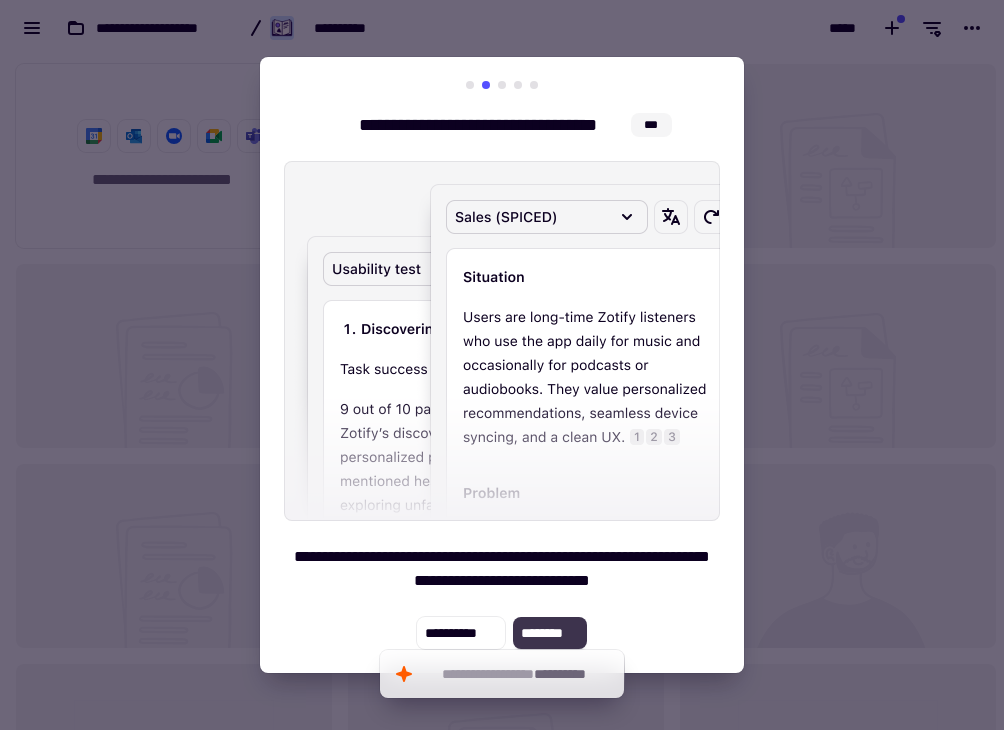 click on "********" 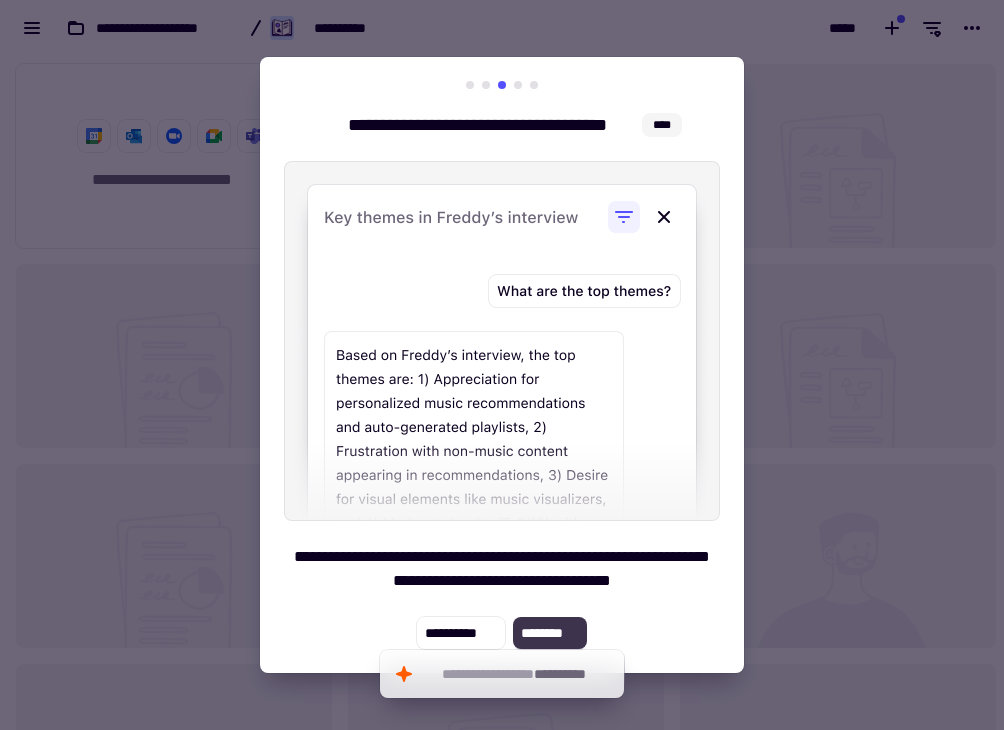 click on "********" 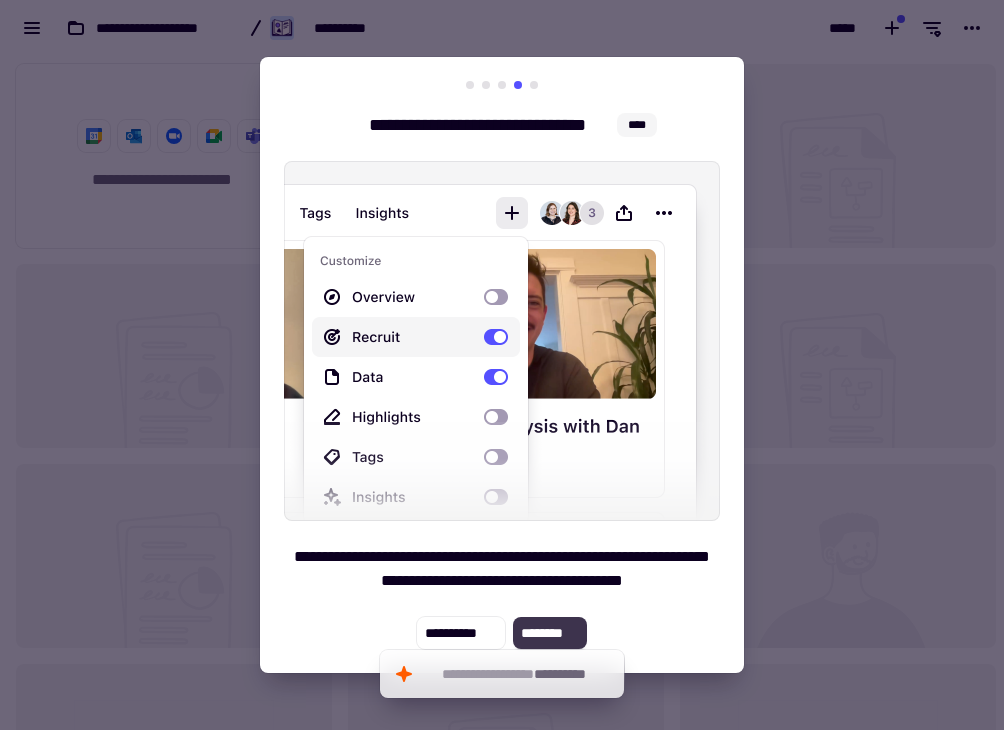 click on "********" 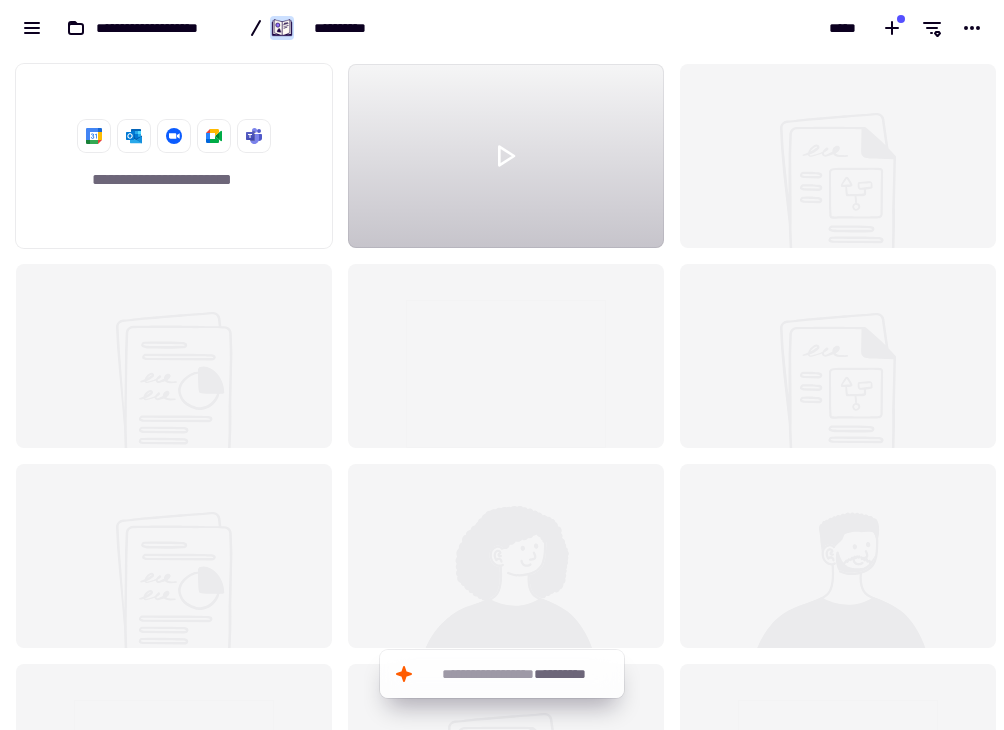 click 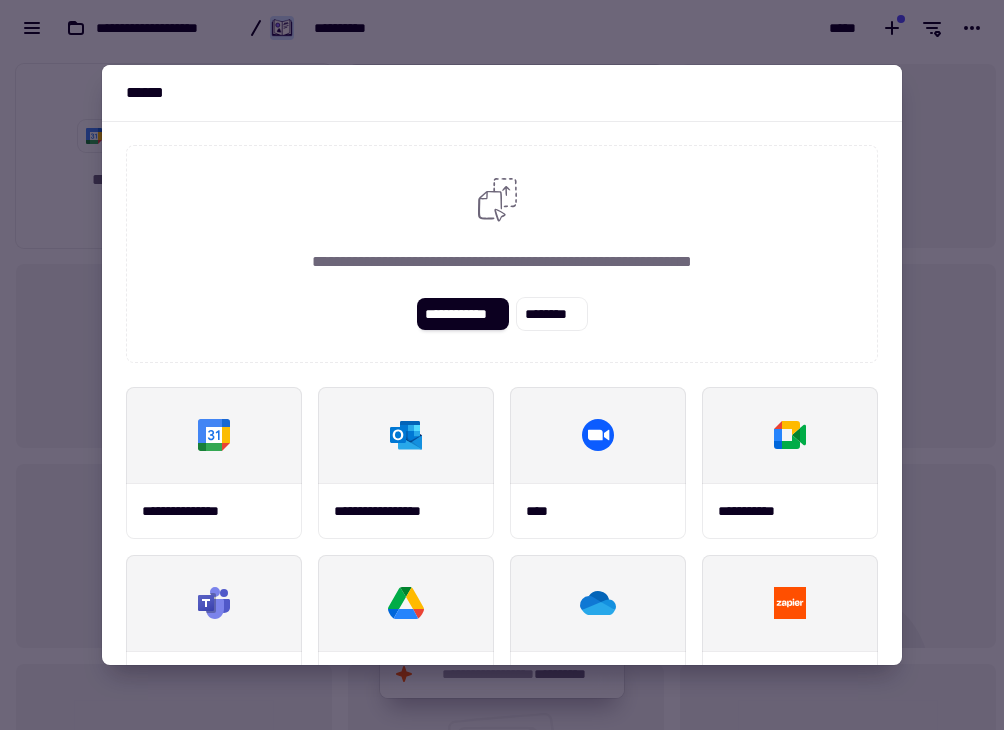click at bounding box center (502, 365) 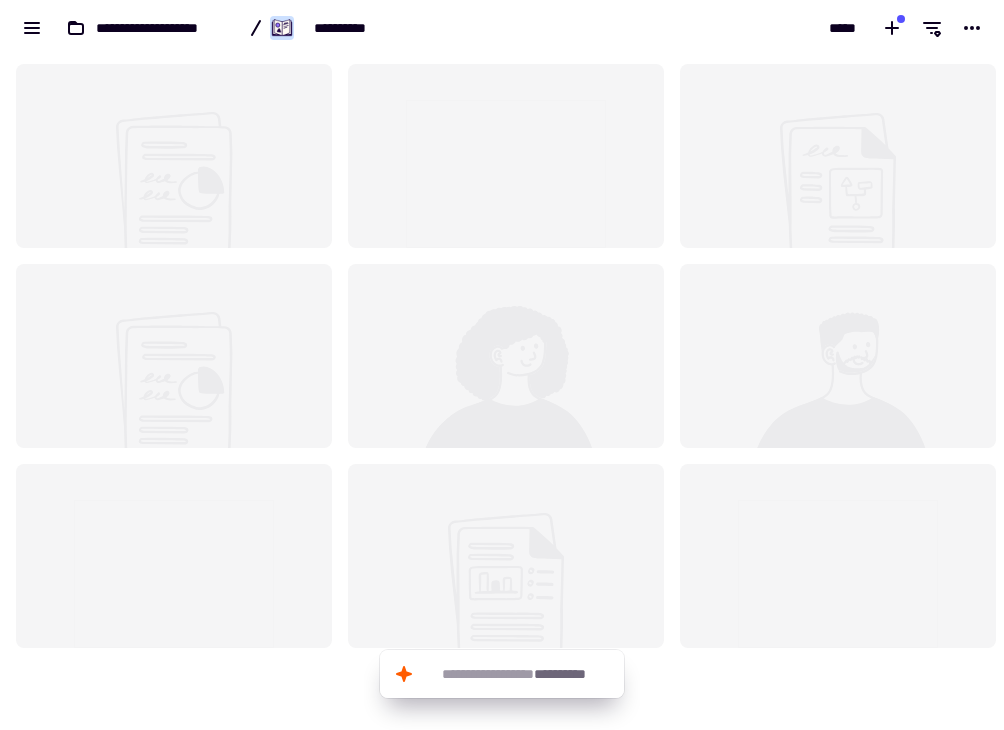 scroll, scrollTop: 0, scrollLeft: 0, axis: both 